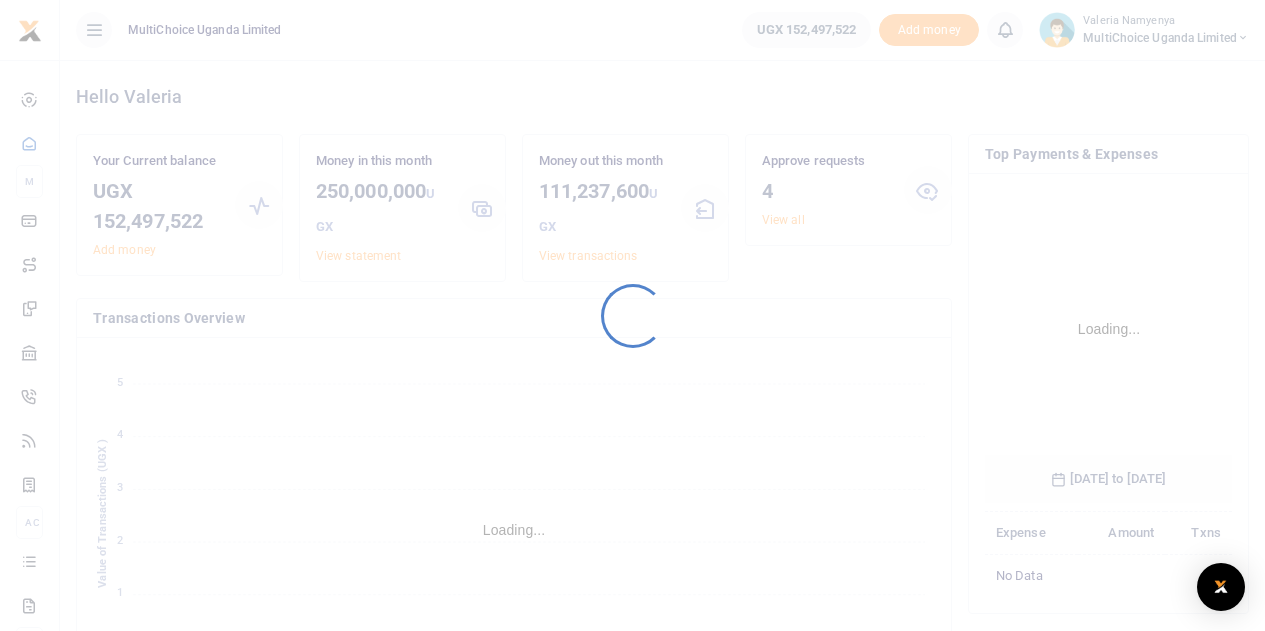 scroll, scrollTop: 0, scrollLeft: 0, axis: both 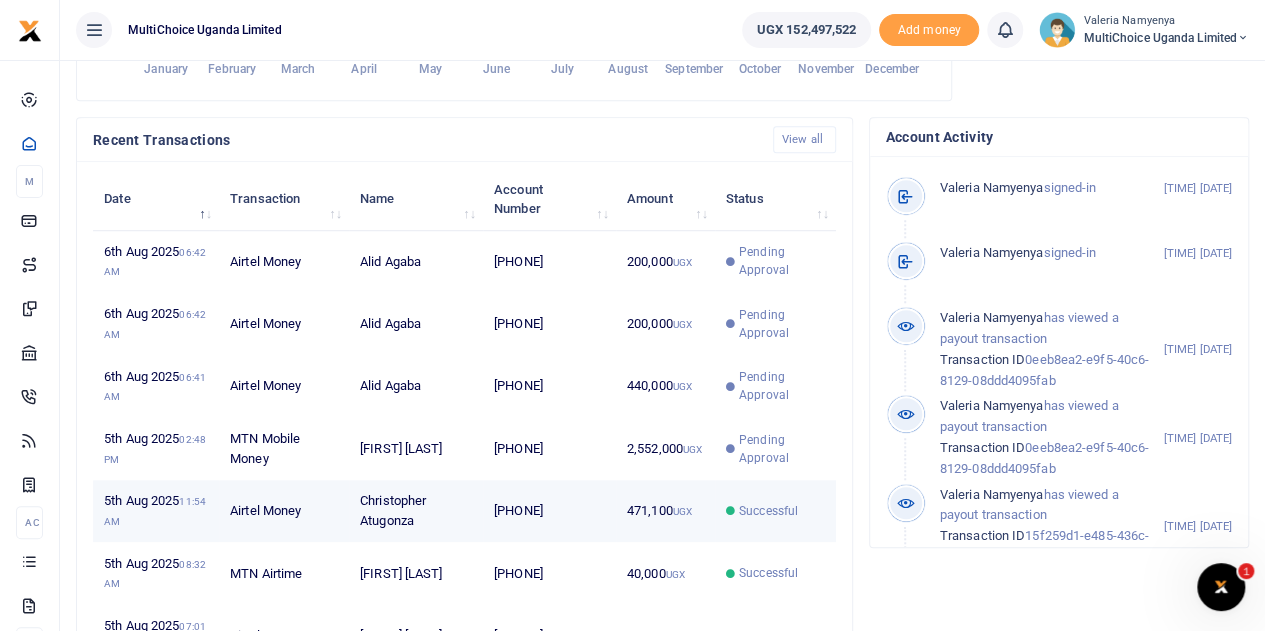 click at bounding box center [730, 510] 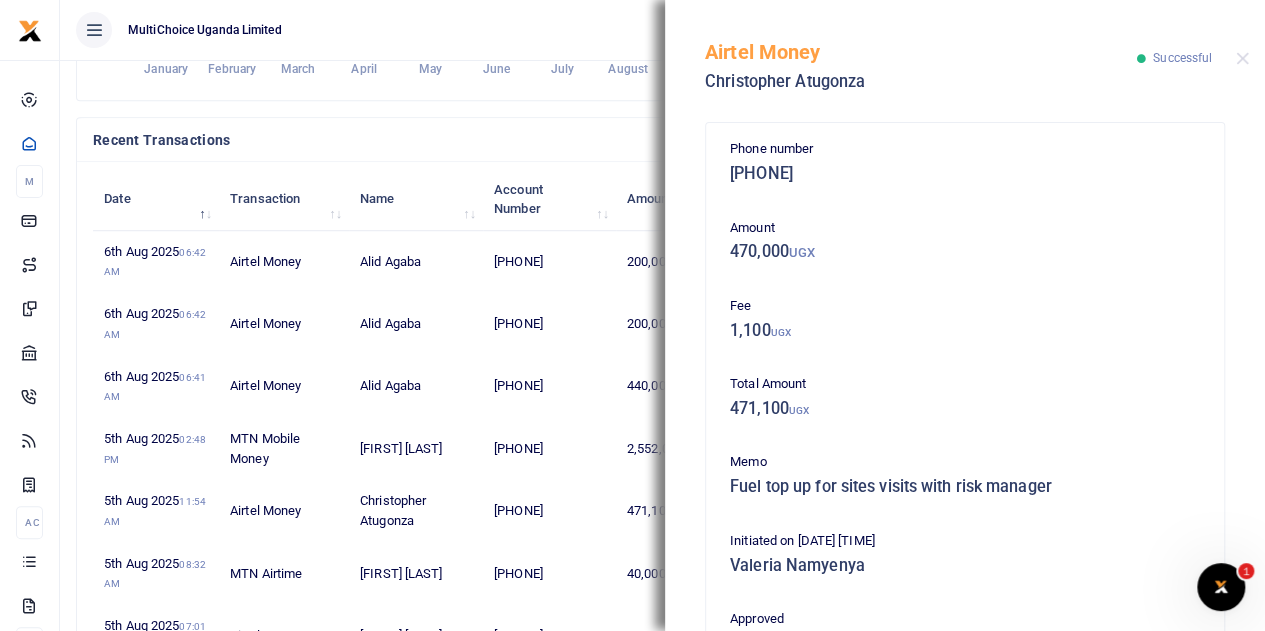 scroll, scrollTop: 400, scrollLeft: 0, axis: vertical 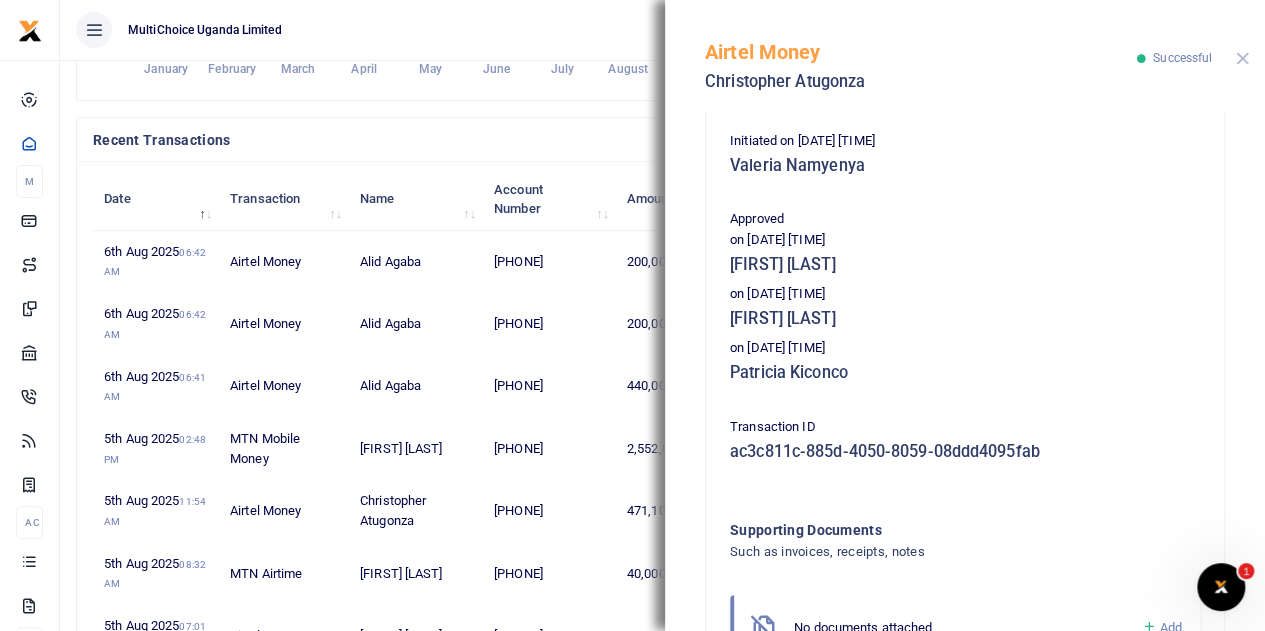 click at bounding box center [1242, 58] 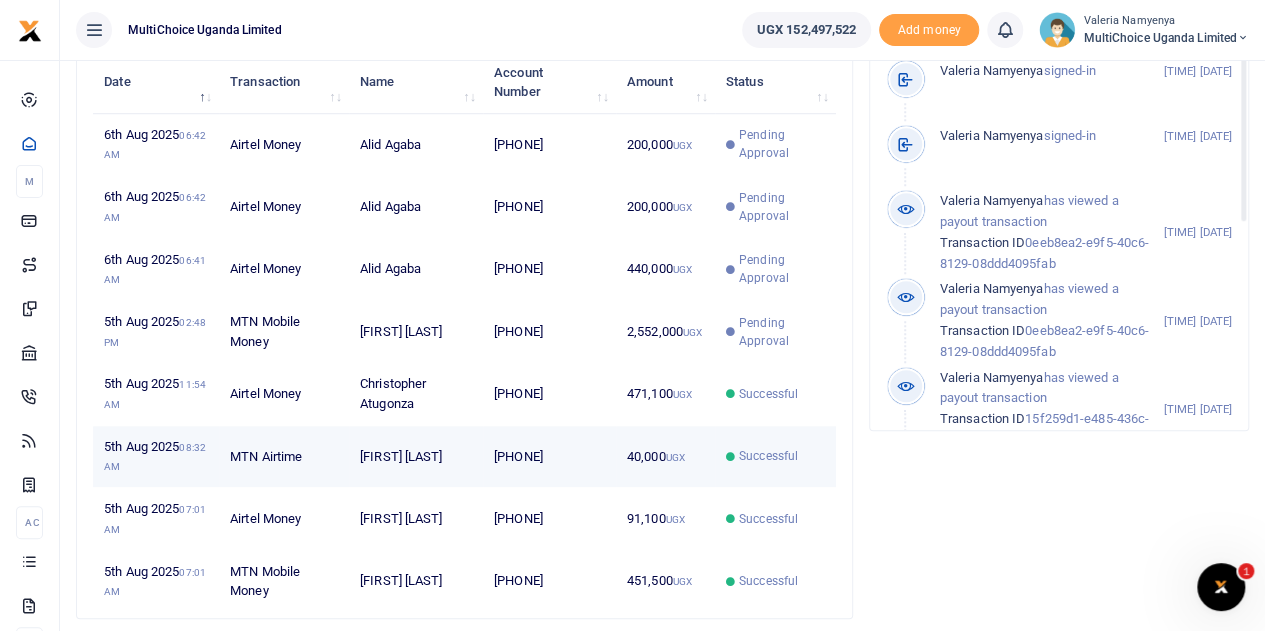 scroll, scrollTop: 786, scrollLeft: 0, axis: vertical 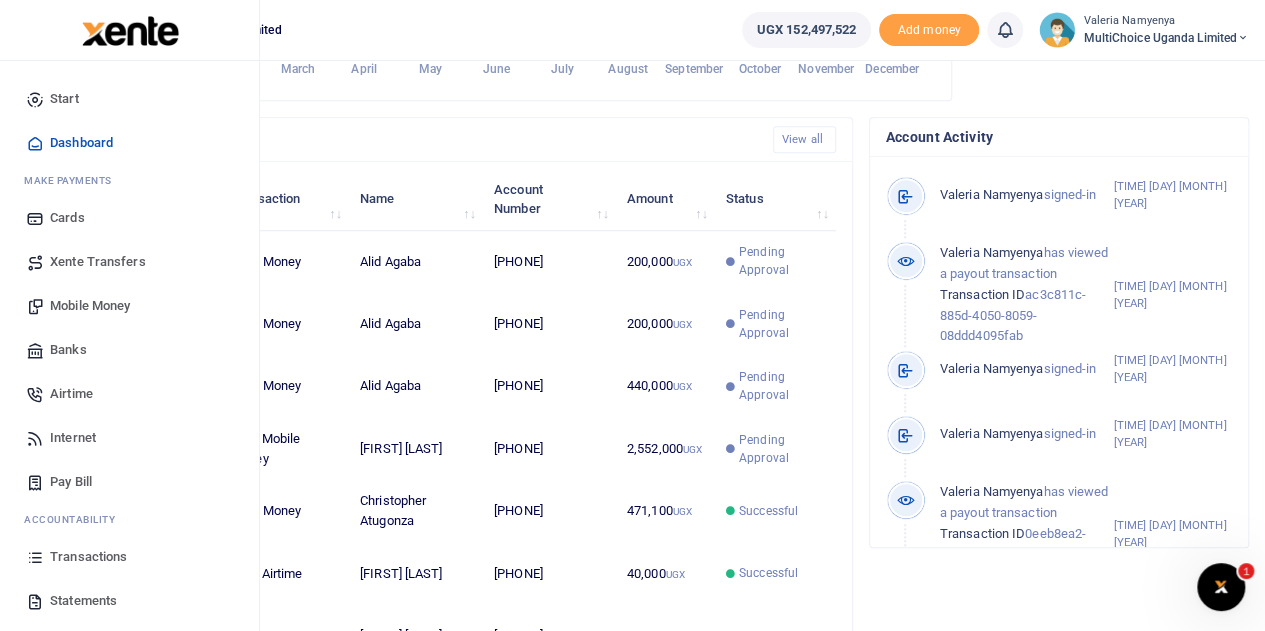 click on "Transactions" at bounding box center (88, 557) 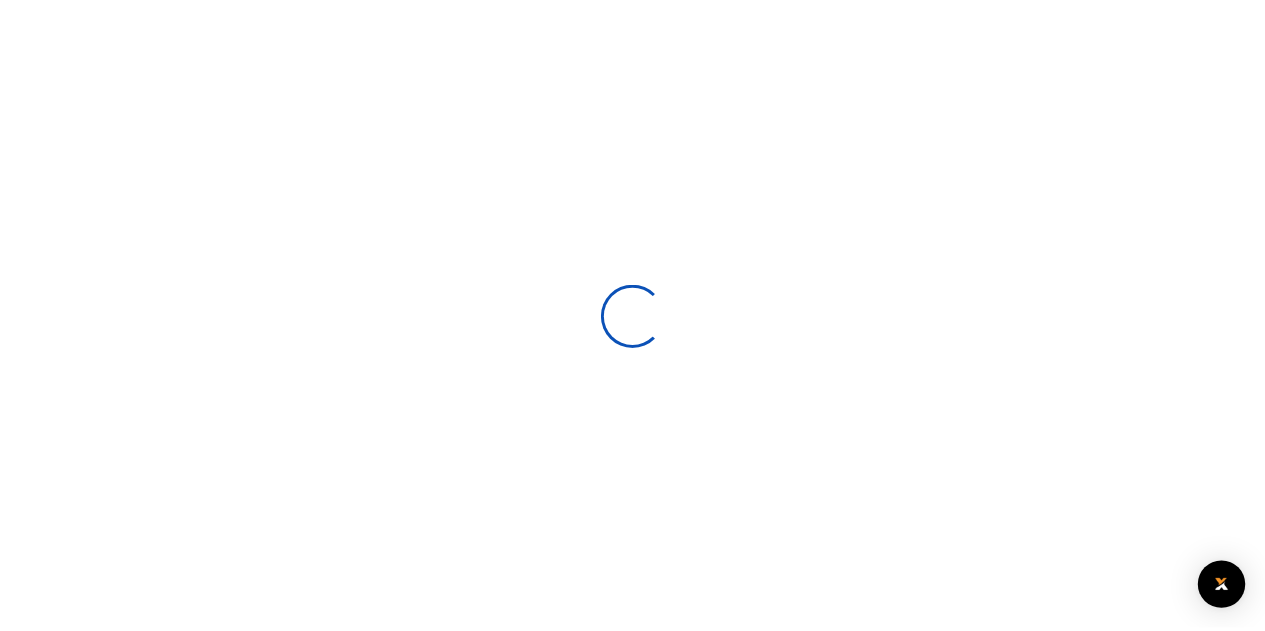 scroll, scrollTop: 0, scrollLeft: 0, axis: both 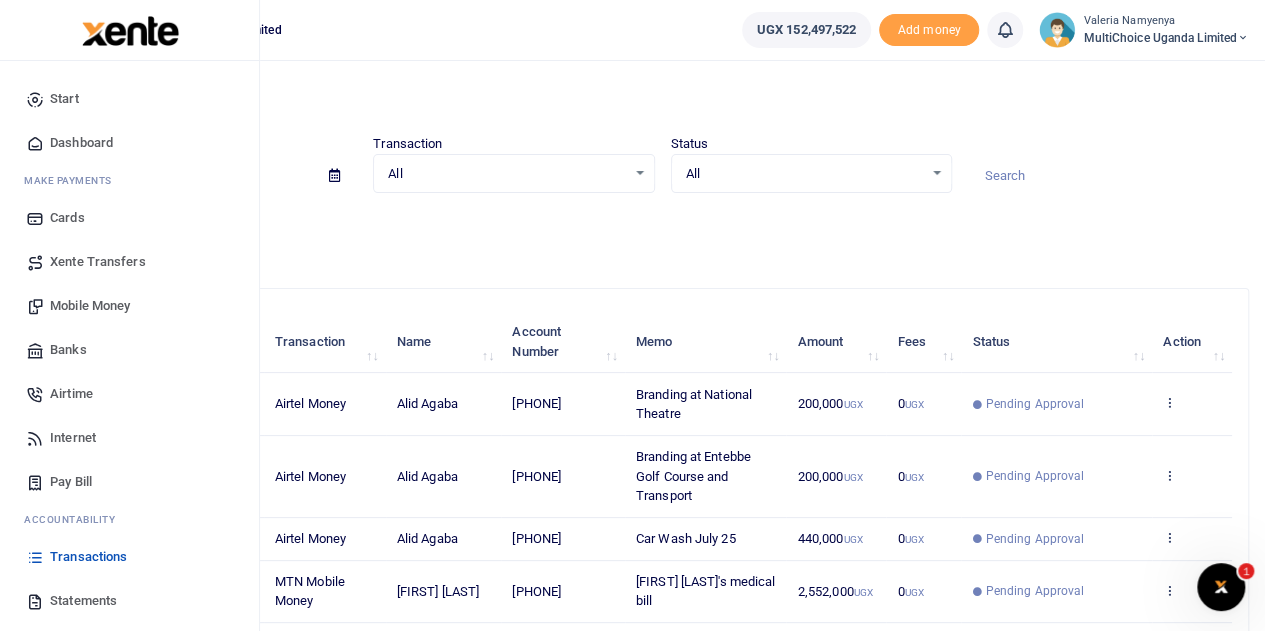 click on "Mobile Money" at bounding box center [90, 306] 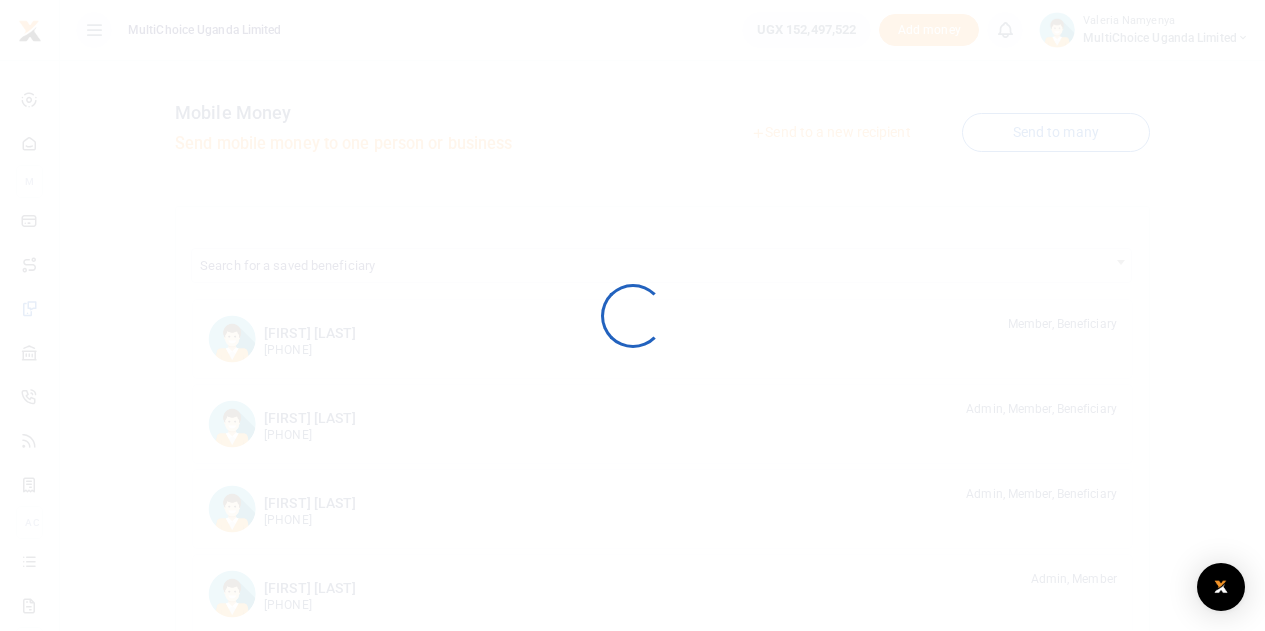 scroll, scrollTop: 0, scrollLeft: 0, axis: both 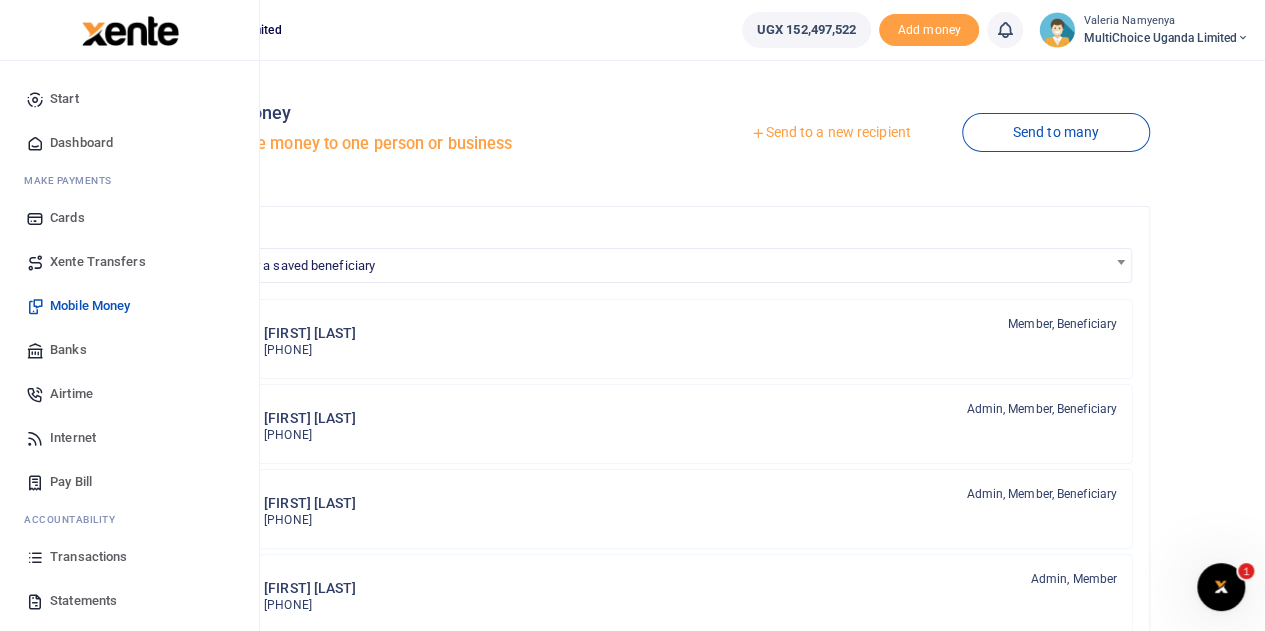 click on "Airtime" at bounding box center [71, 394] 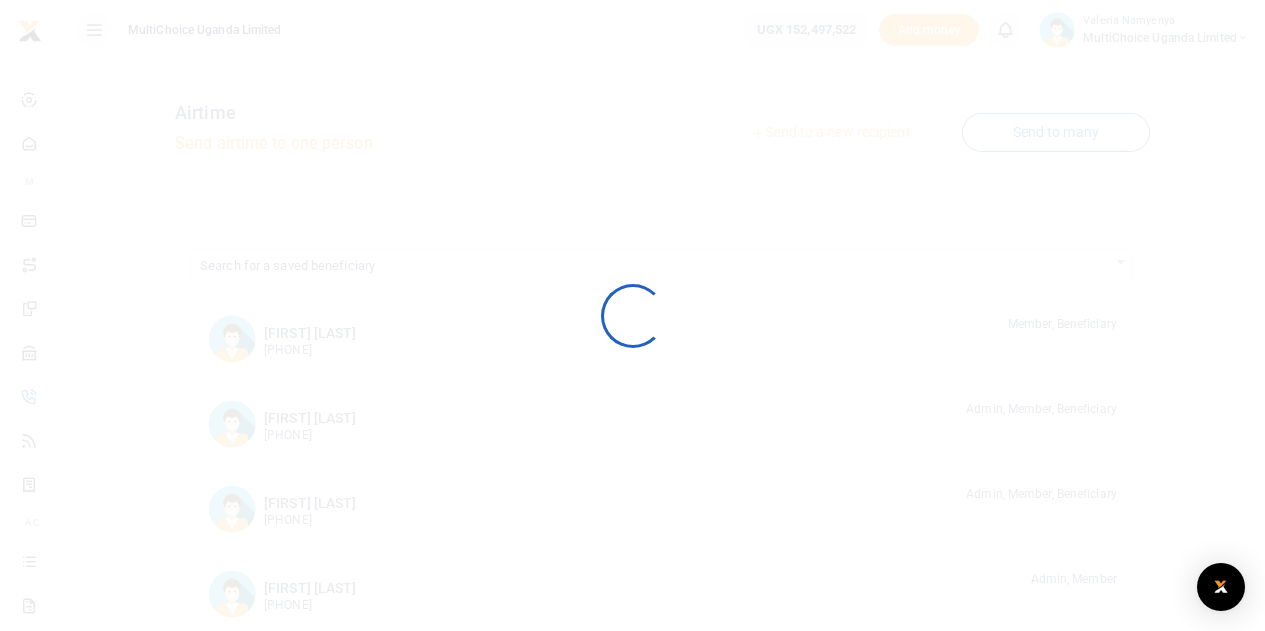 scroll, scrollTop: 0, scrollLeft: 0, axis: both 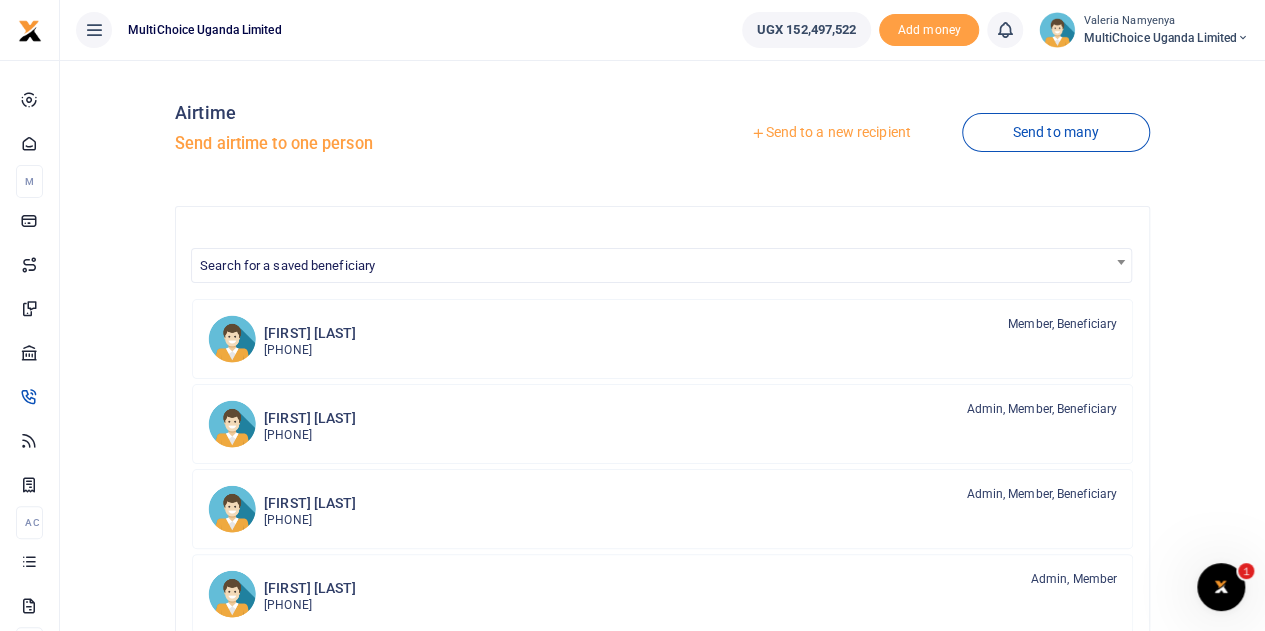 click on "Send to a new recipient" at bounding box center (830, 133) 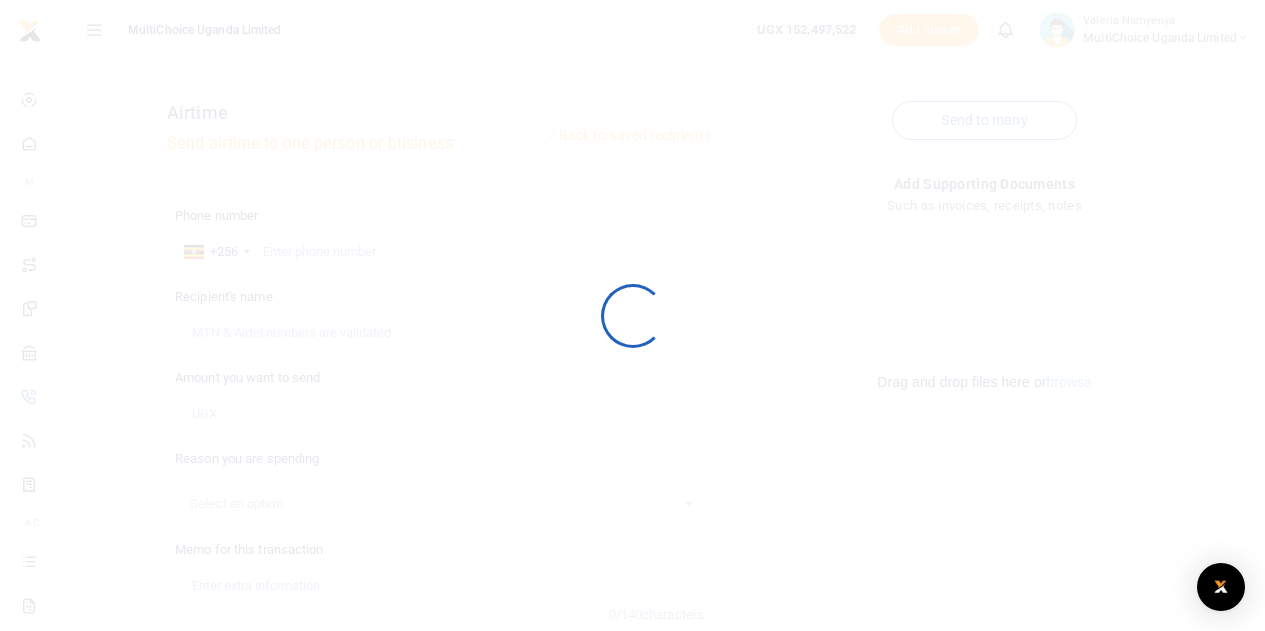 scroll, scrollTop: 0, scrollLeft: 0, axis: both 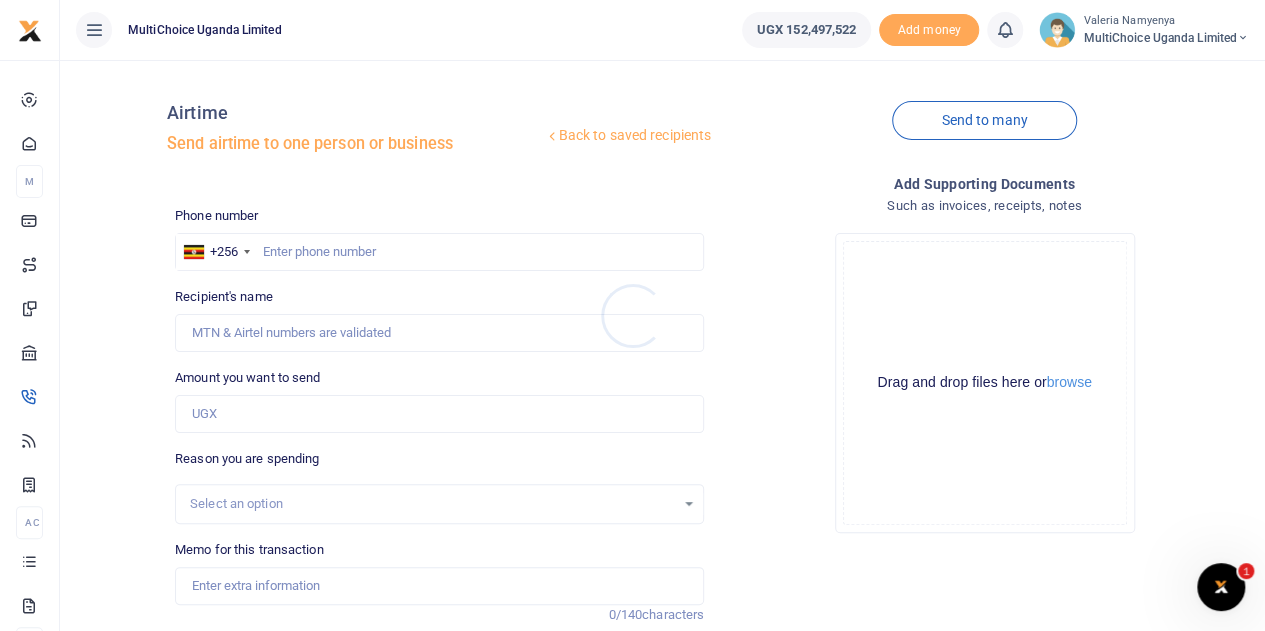 click at bounding box center (632, 315) 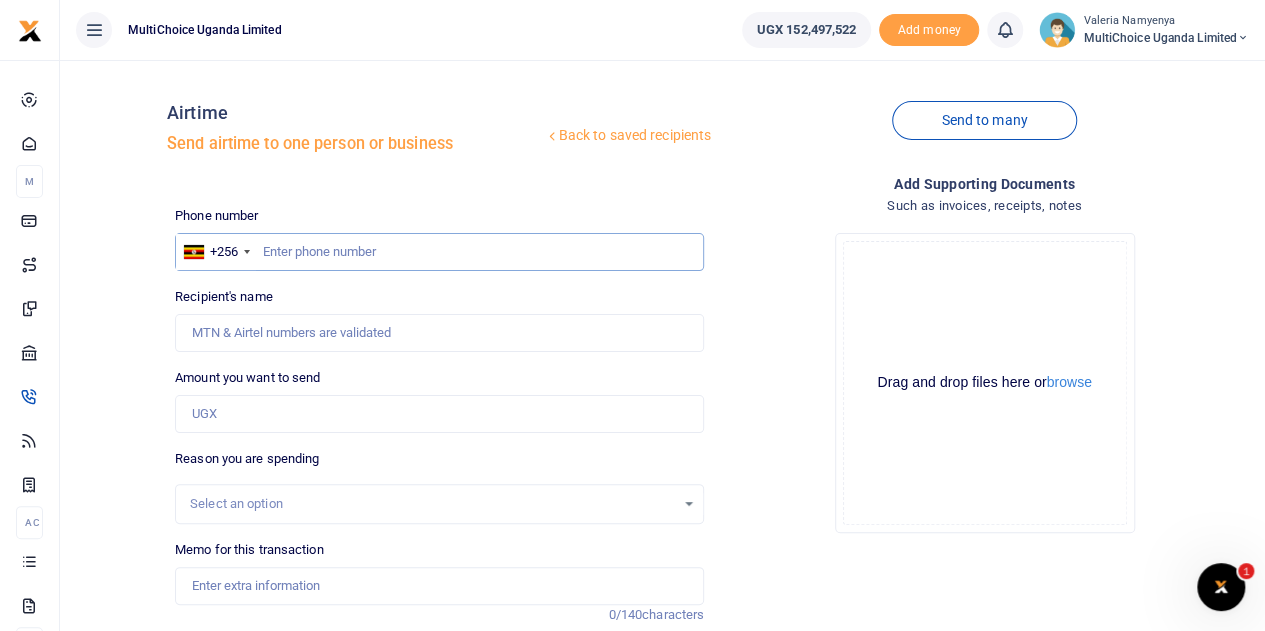 click at bounding box center [439, 252] 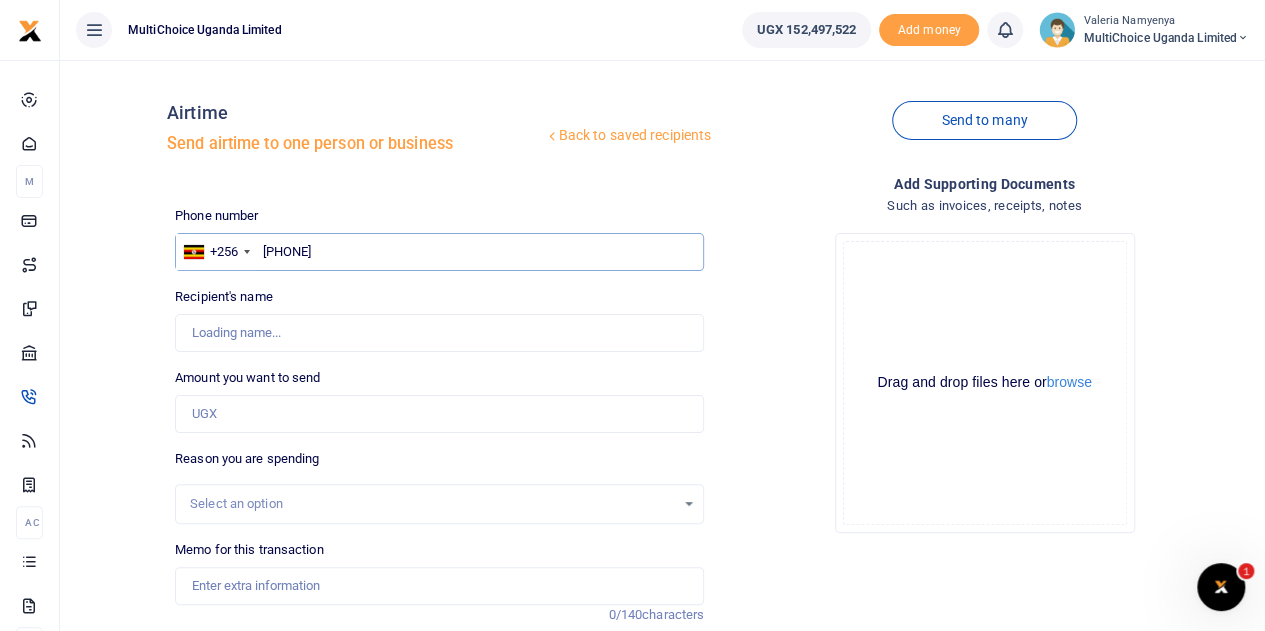 type on "[PHONE]" 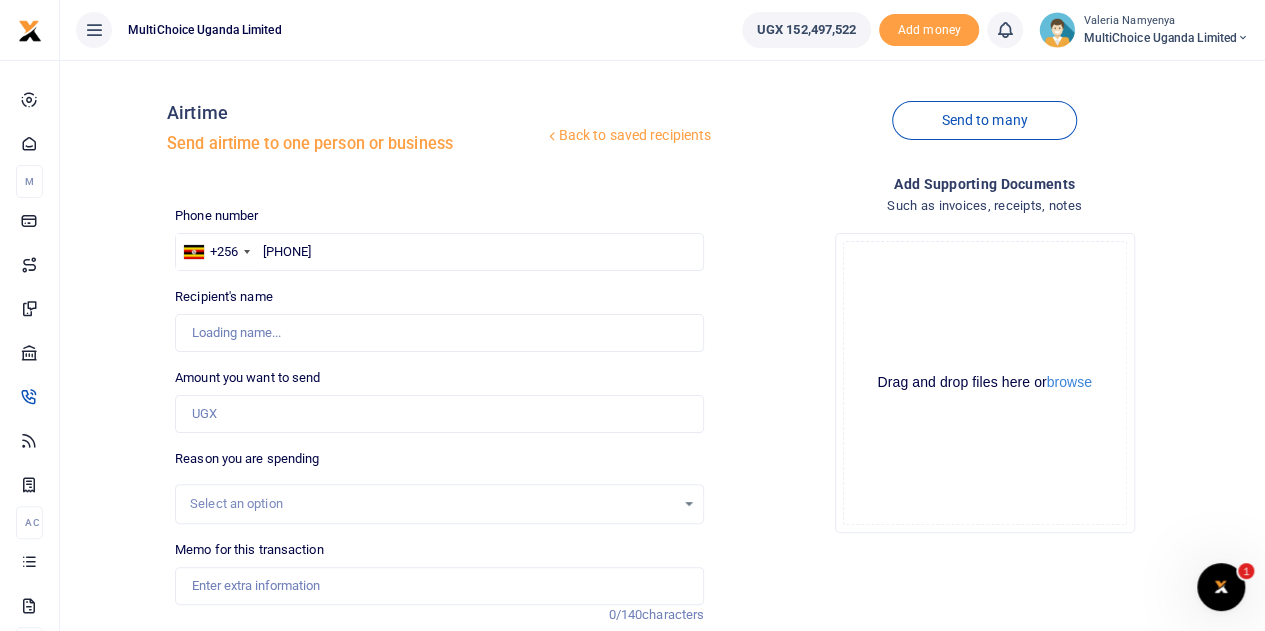 type on "[FIRST] [LAST]" 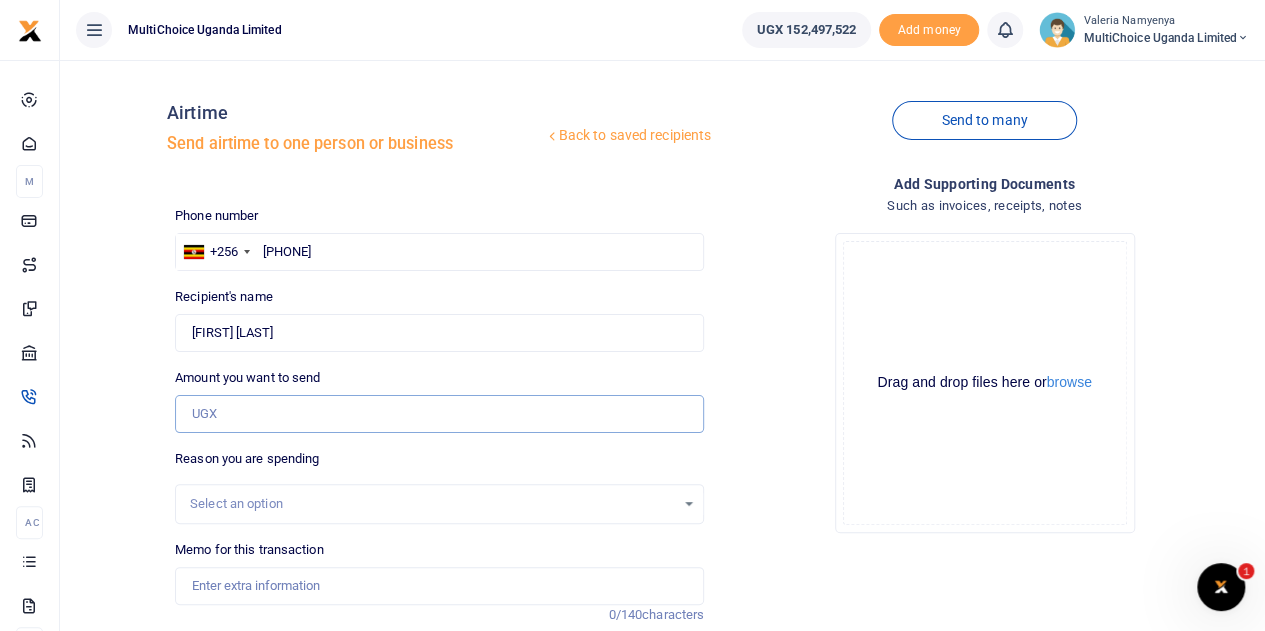 click on "Amount you want to send" at bounding box center [439, 414] 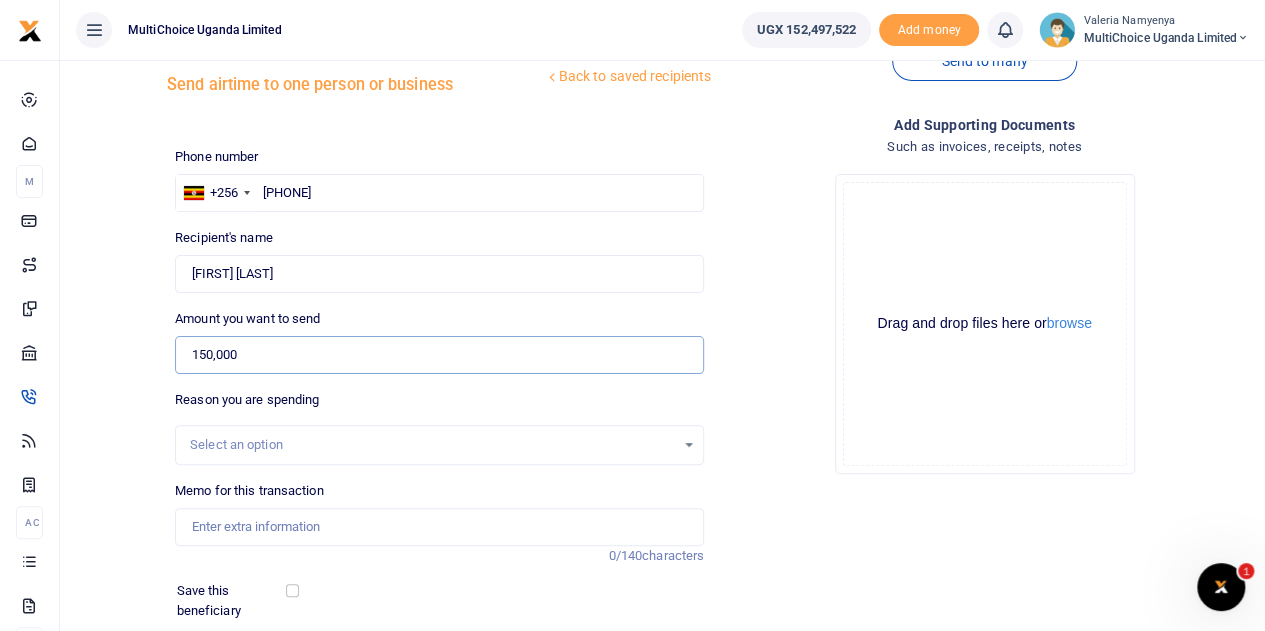 scroll, scrollTop: 100, scrollLeft: 0, axis: vertical 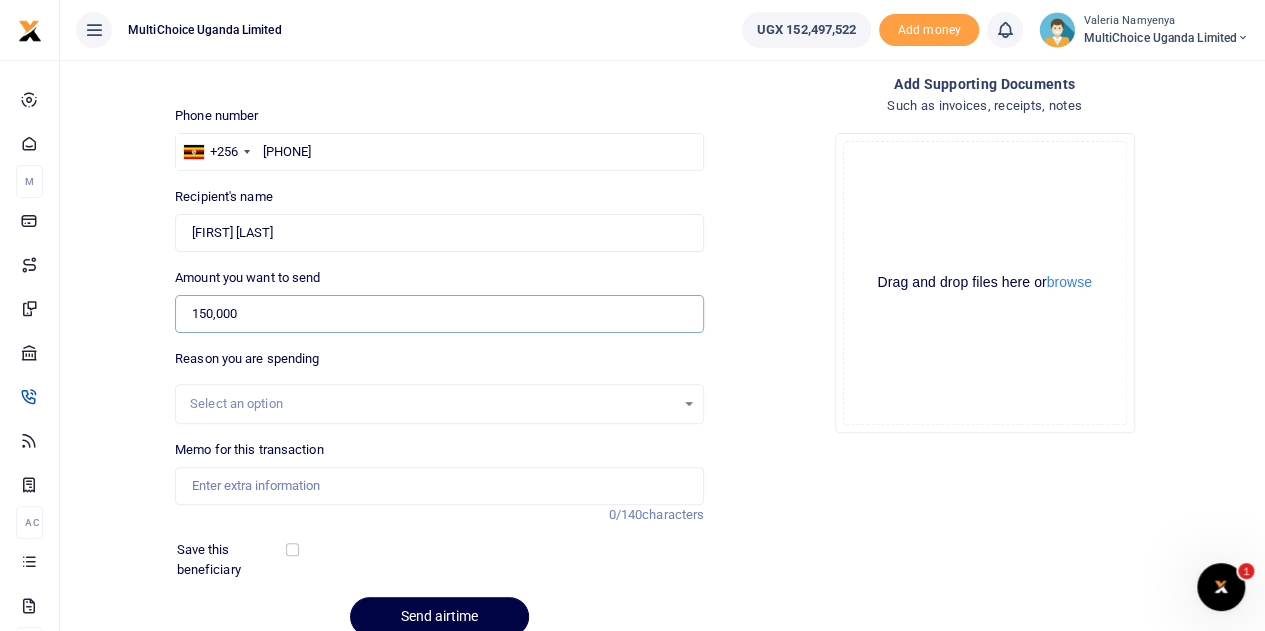 type on "150,000" 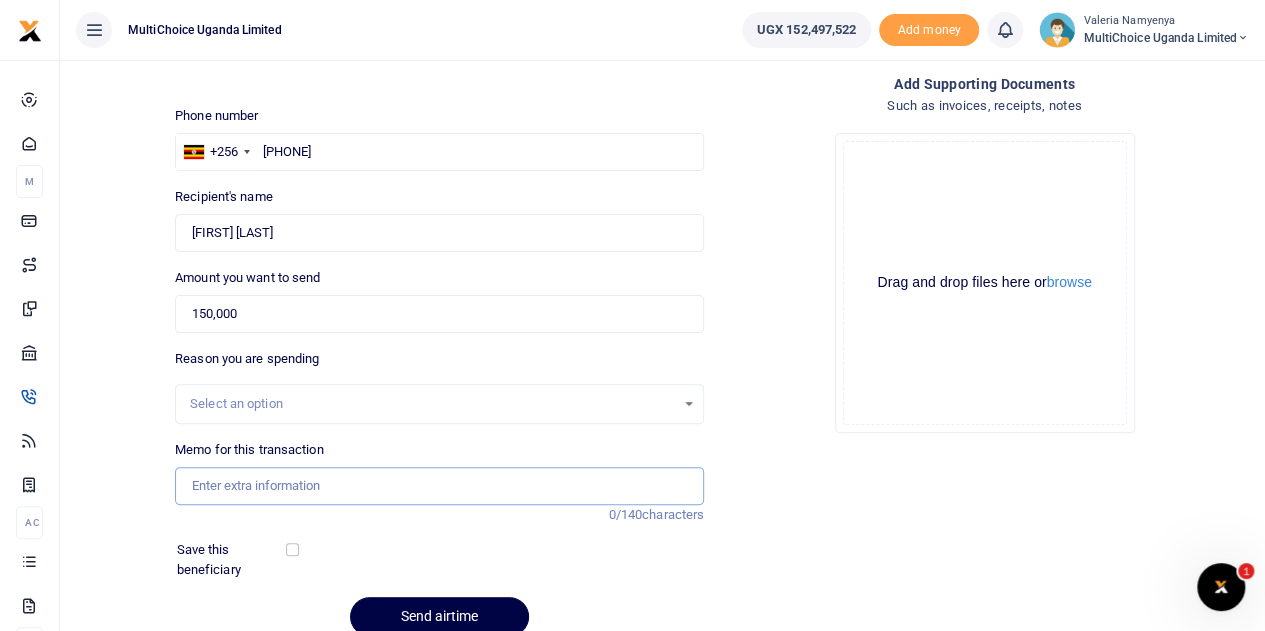 click on "Memo for this transaction" at bounding box center (439, 486) 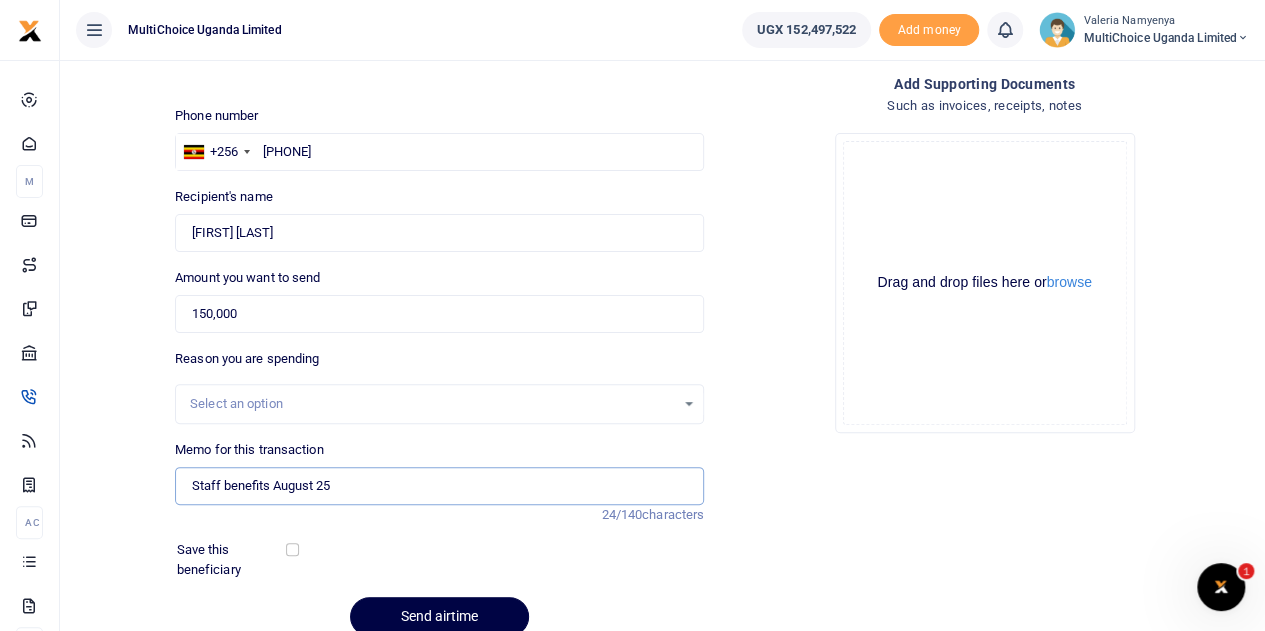 click on "Staff benefits August 25" at bounding box center (439, 486) 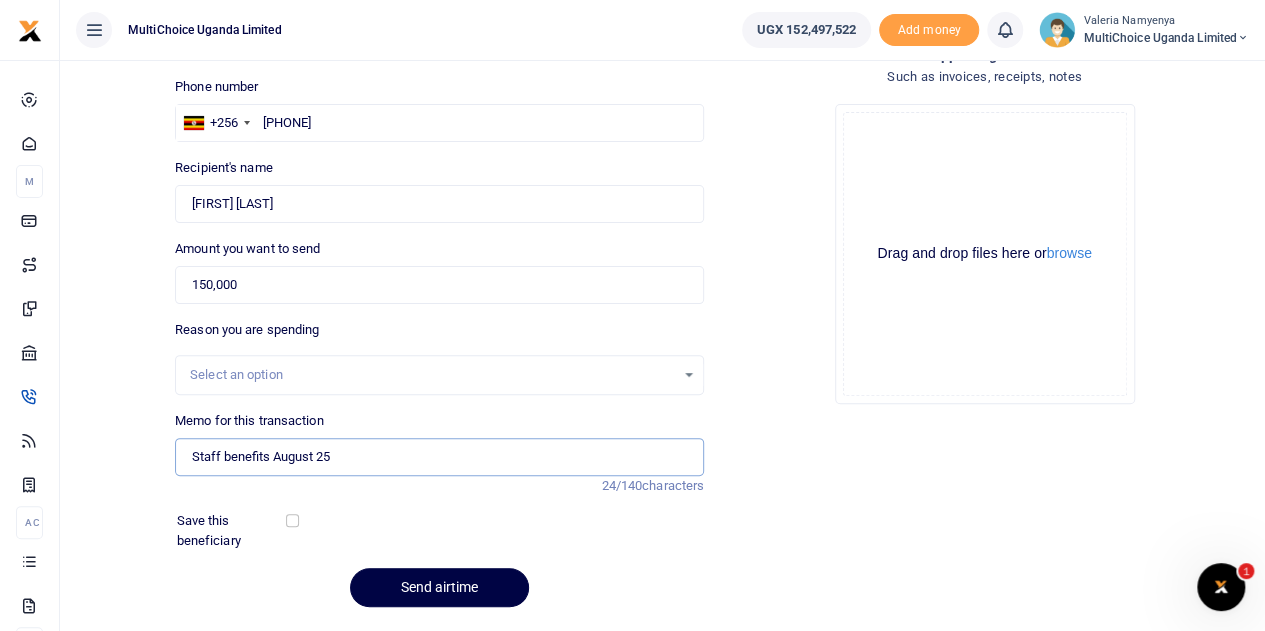 scroll, scrollTop: 187, scrollLeft: 0, axis: vertical 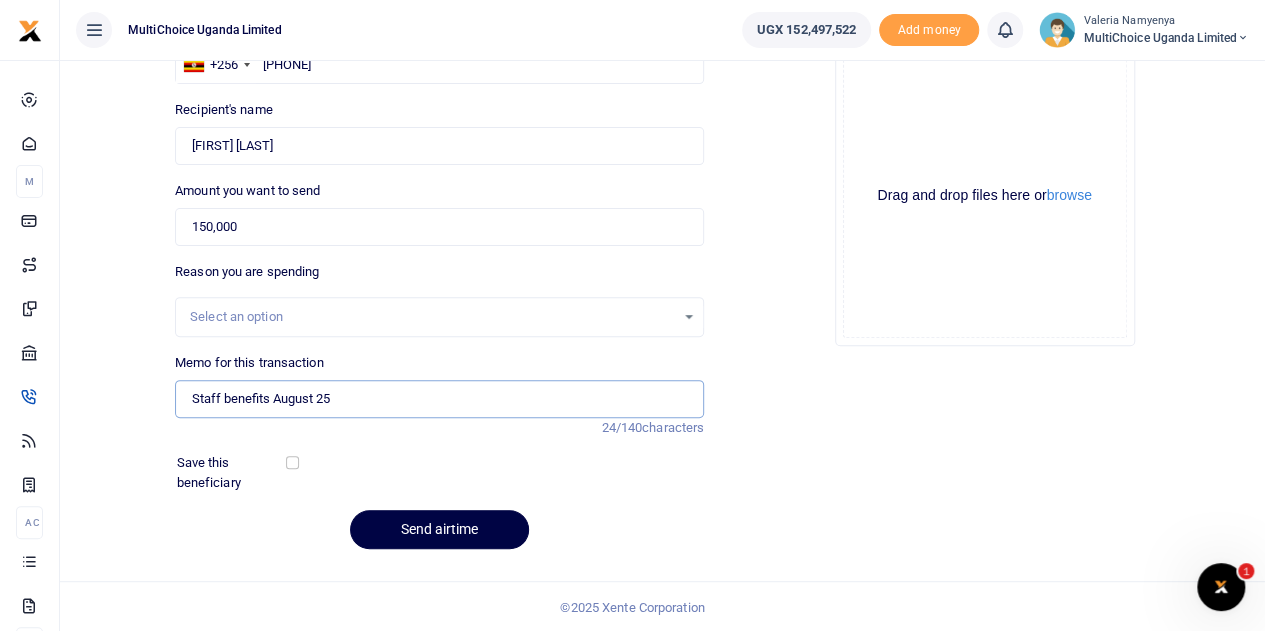 click on "Staff benefits August 25" at bounding box center [439, 399] 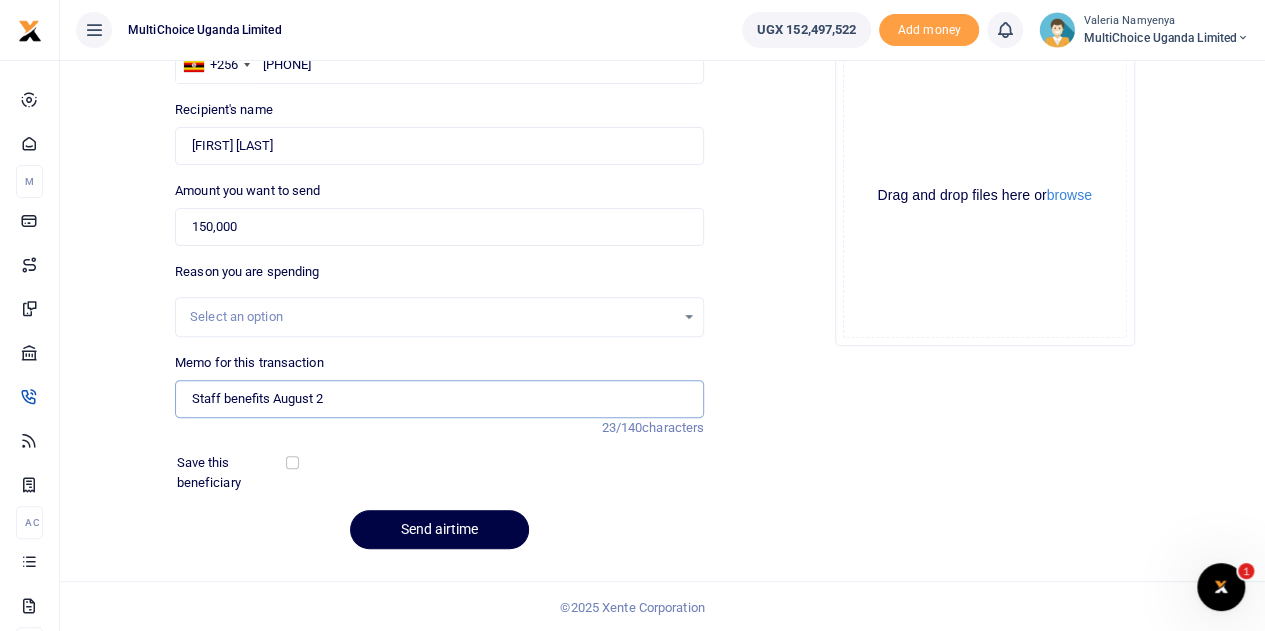 type on "Staff benefits August 25" 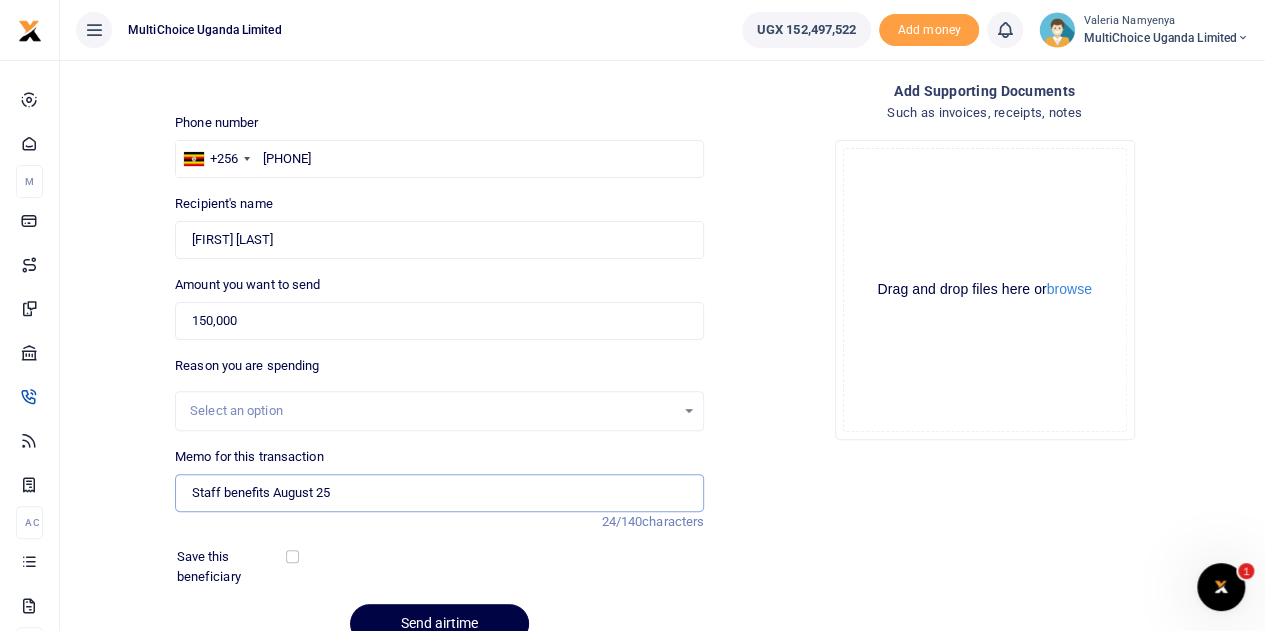 scroll, scrollTop: 187, scrollLeft: 0, axis: vertical 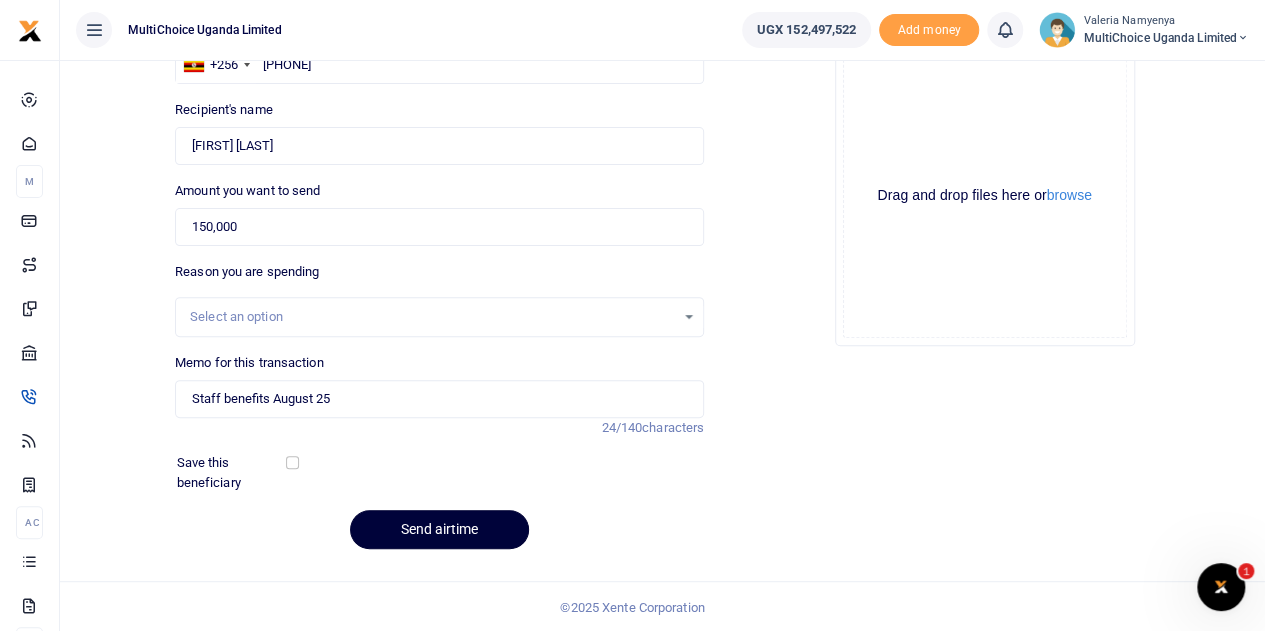click on "Send airtime" at bounding box center [439, 529] 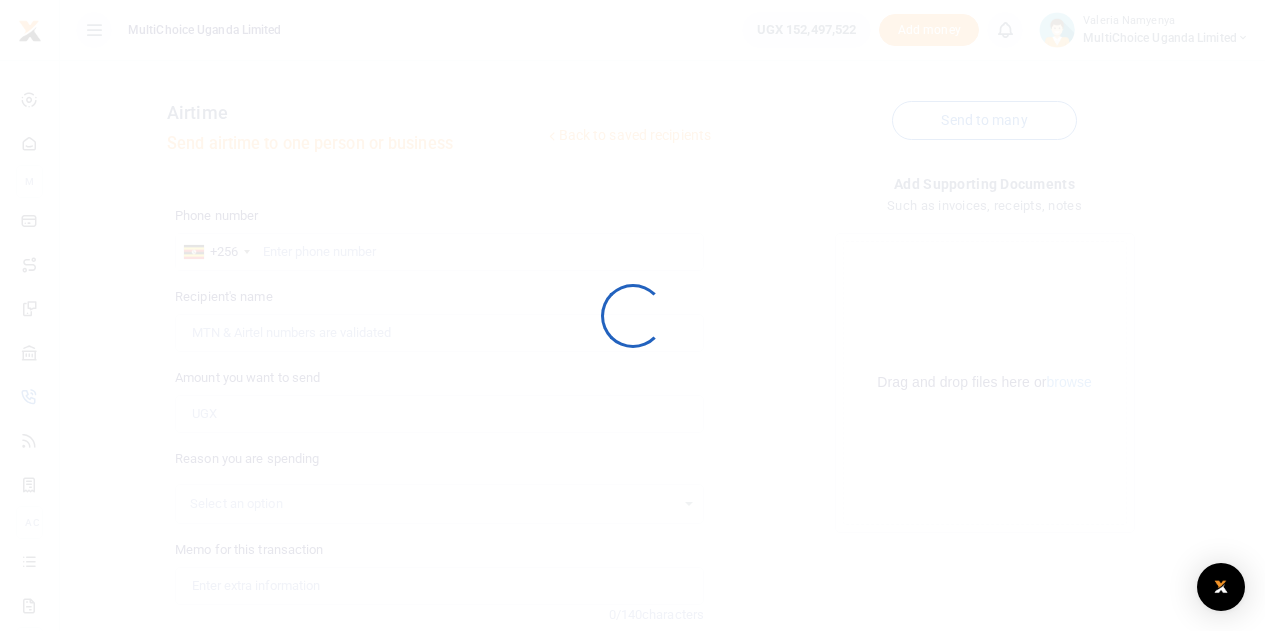 scroll, scrollTop: 187, scrollLeft: 0, axis: vertical 